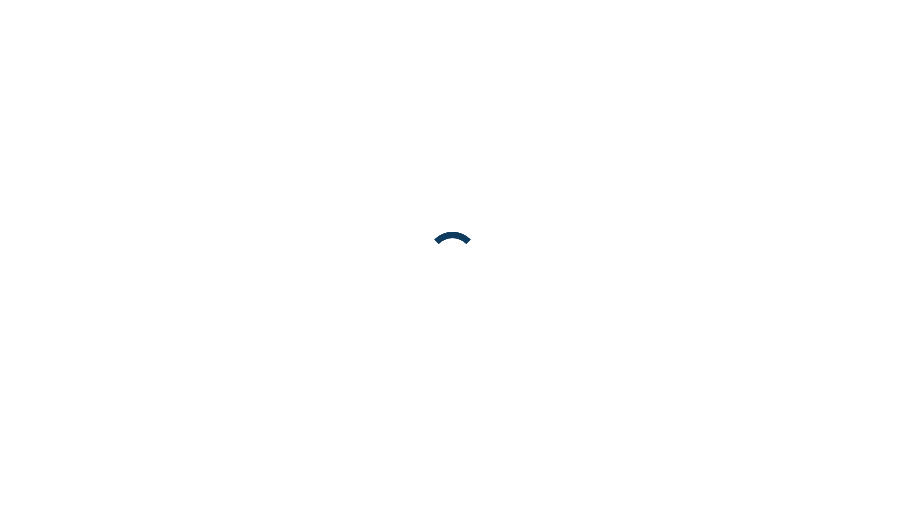 scroll, scrollTop: 0, scrollLeft: 0, axis: both 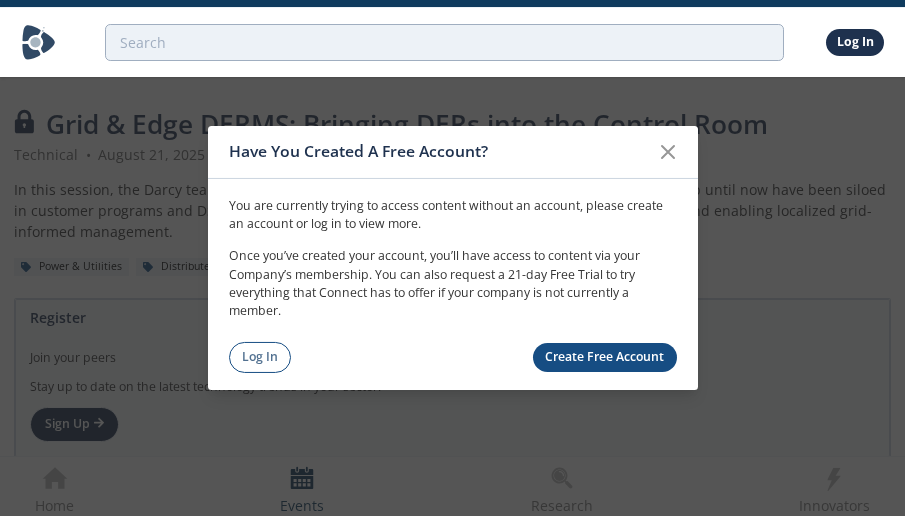 click on "Create Free Account" at bounding box center (605, 357) 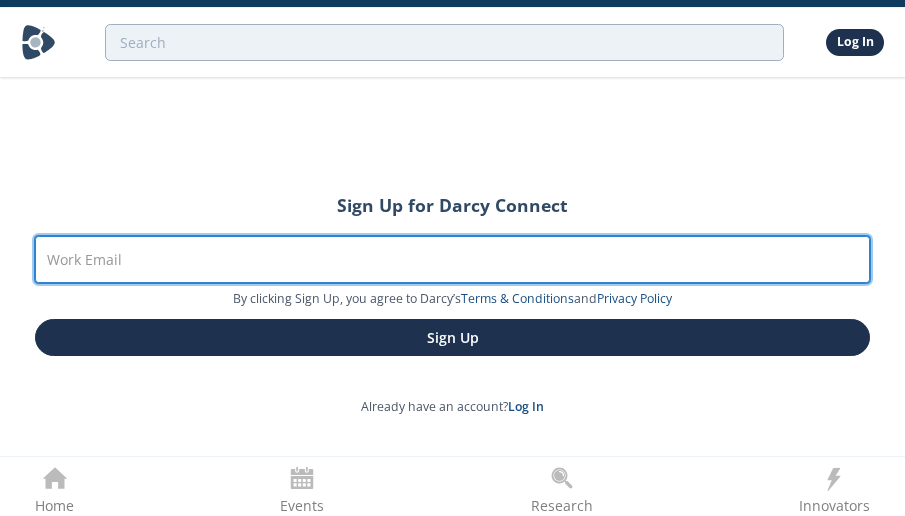 click on "Work Email" at bounding box center [452, 260] 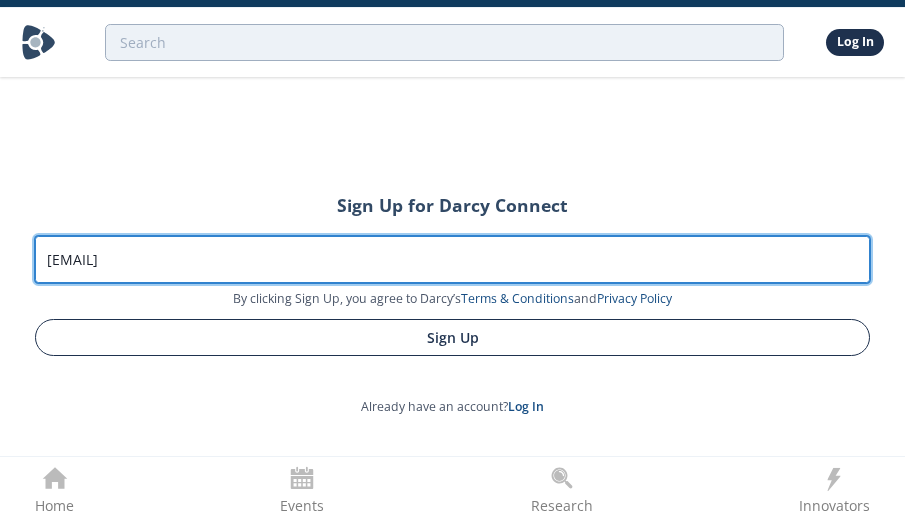 type on "[EMAIL]" 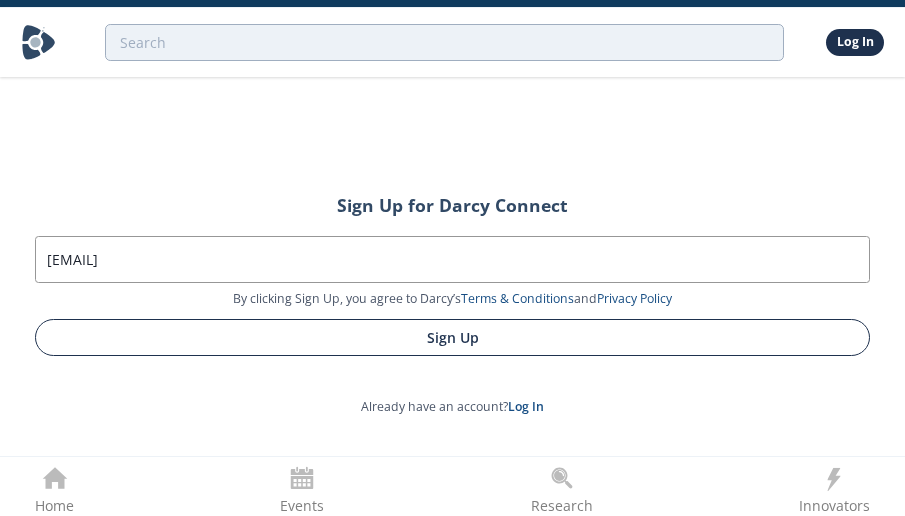 click on "Sign Up" at bounding box center (452, 337) 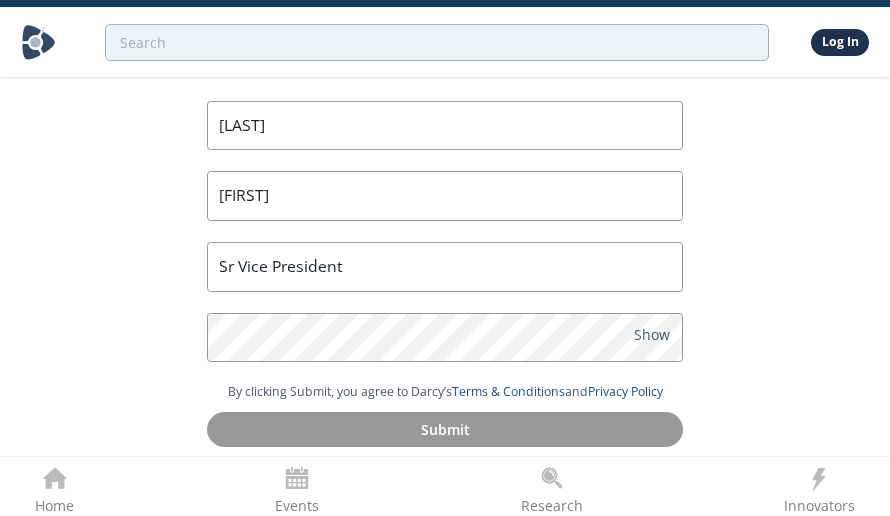 scroll, scrollTop: 111, scrollLeft: 0, axis: vertical 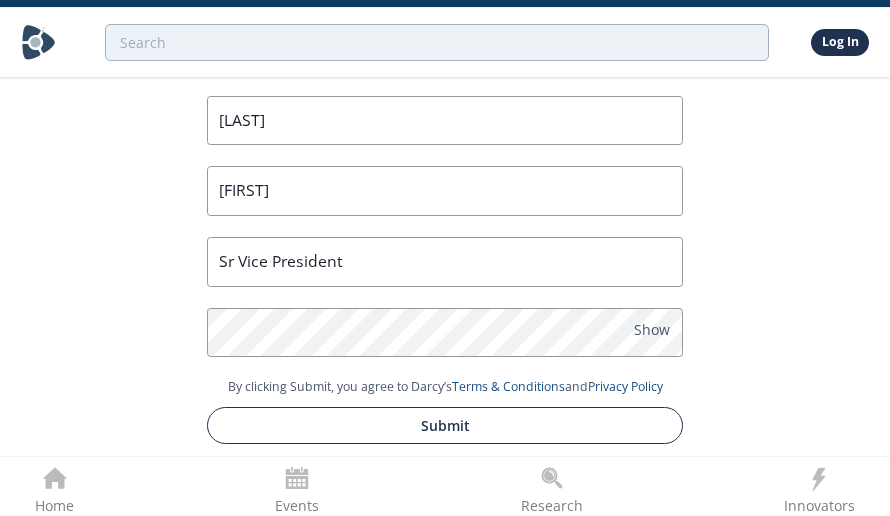 click on "Submit" at bounding box center [445, 425] 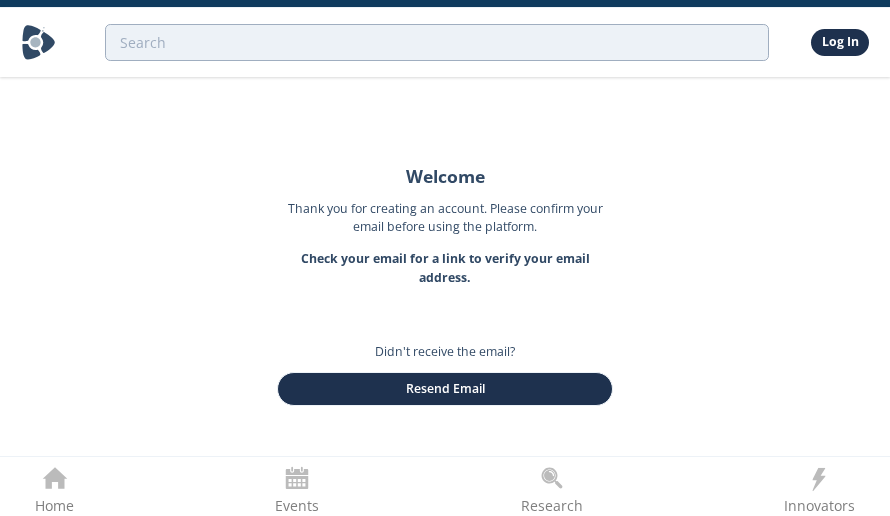 scroll, scrollTop: 0, scrollLeft: 0, axis: both 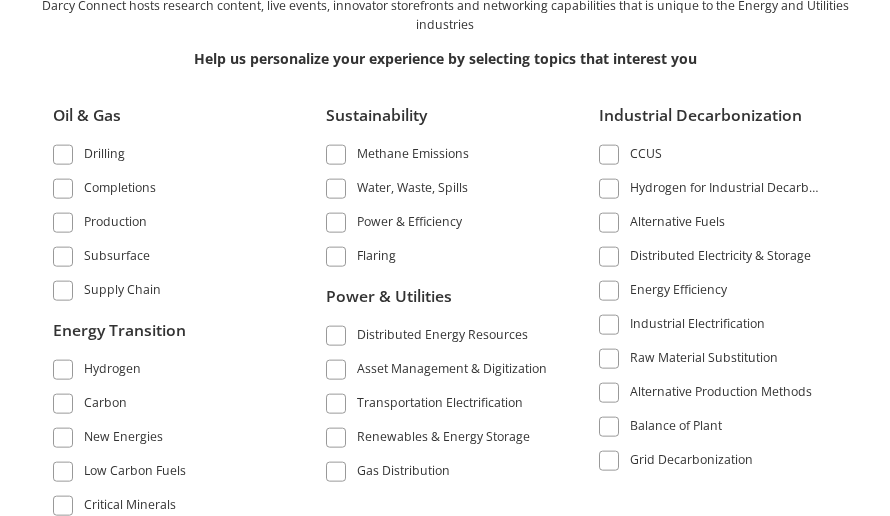 click at bounding box center (336, 223) 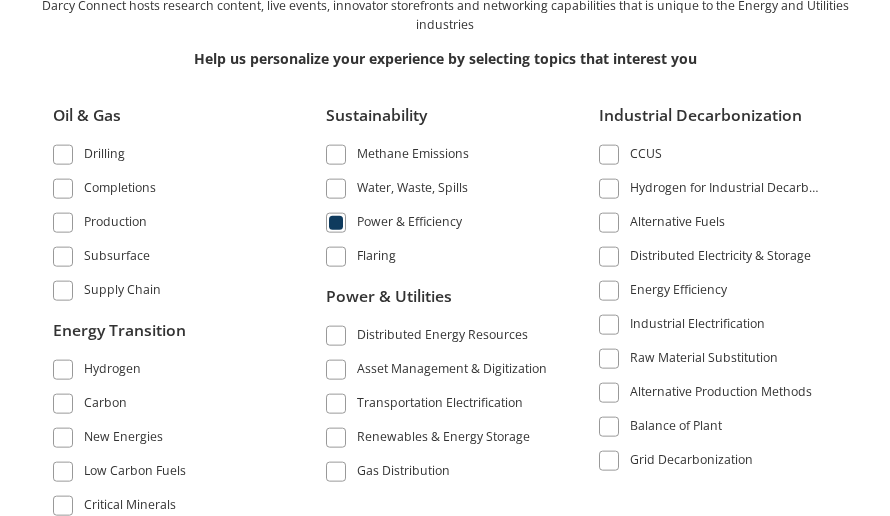 click at bounding box center [336, 335] 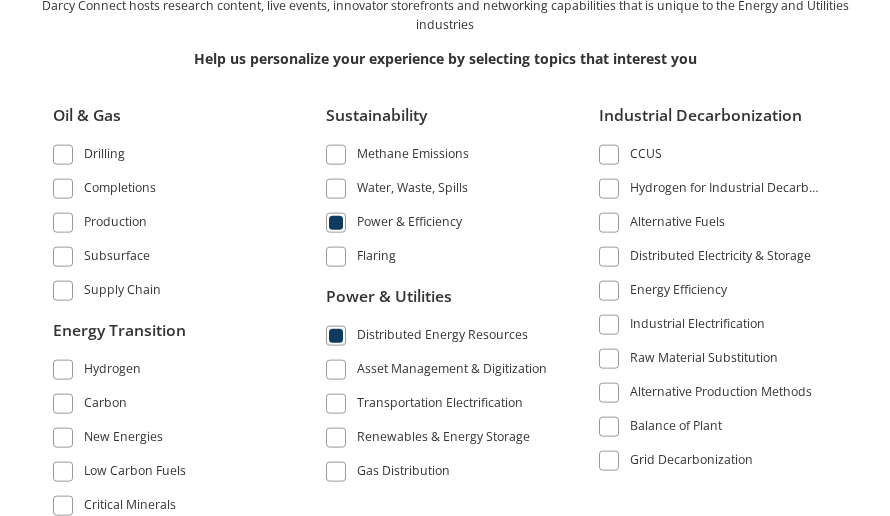 click at bounding box center [336, 369] 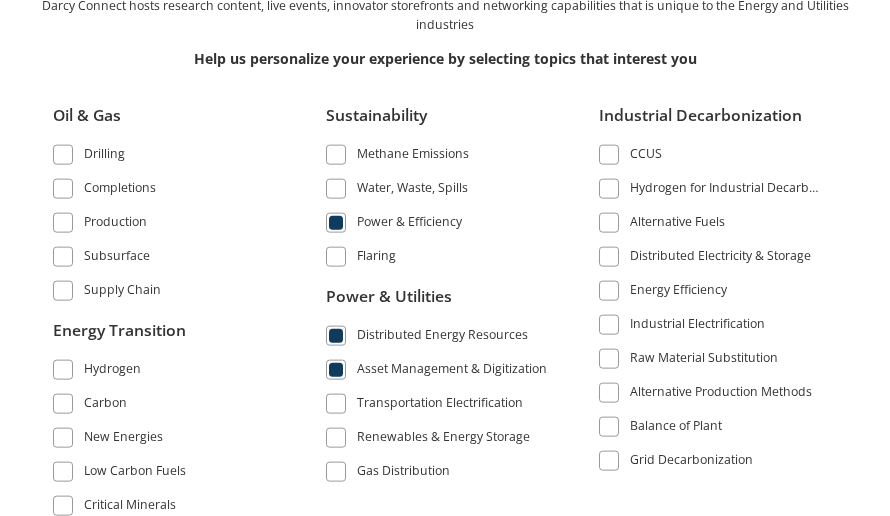 click at bounding box center (336, 403) 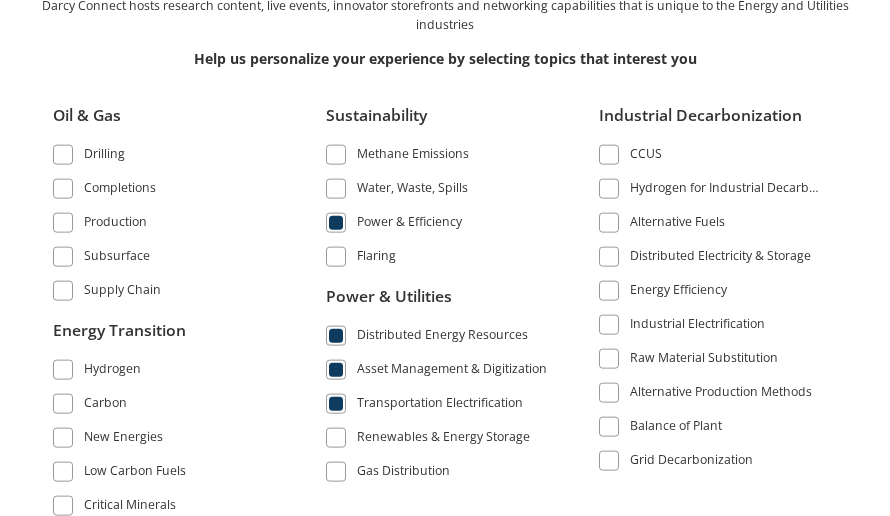 click at bounding box center (336, 437) 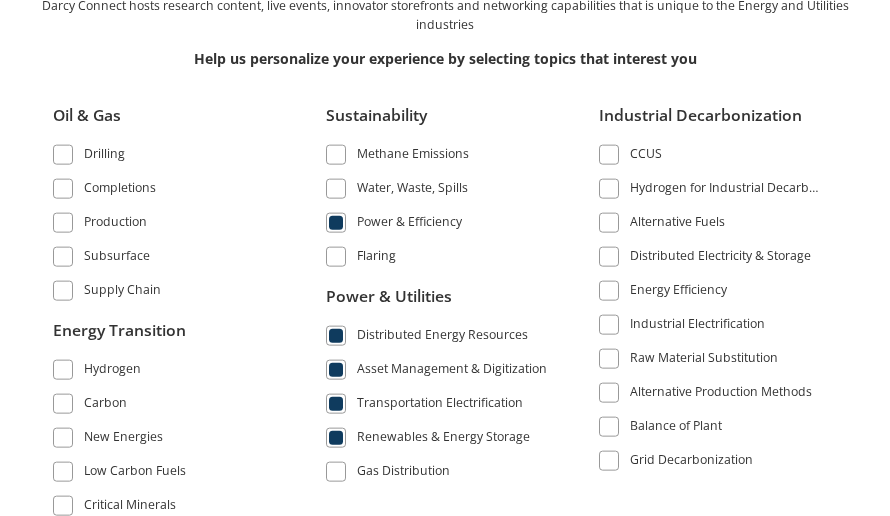 click at bounding box center [336, 471] 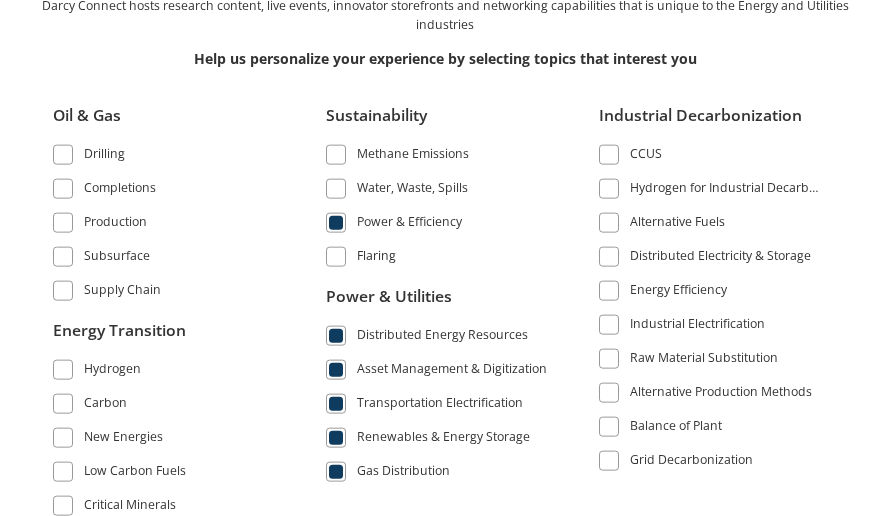 click at bounding box center [609, 461] 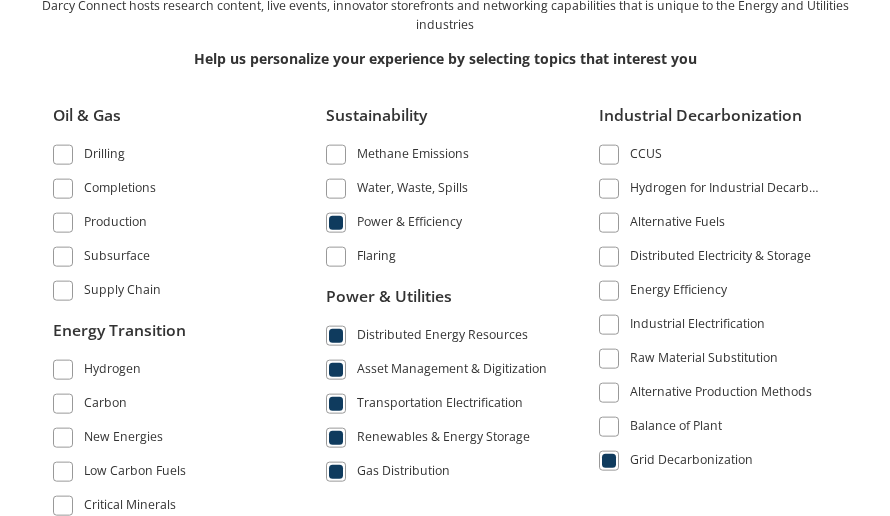 click at bounding box center (609, 257) 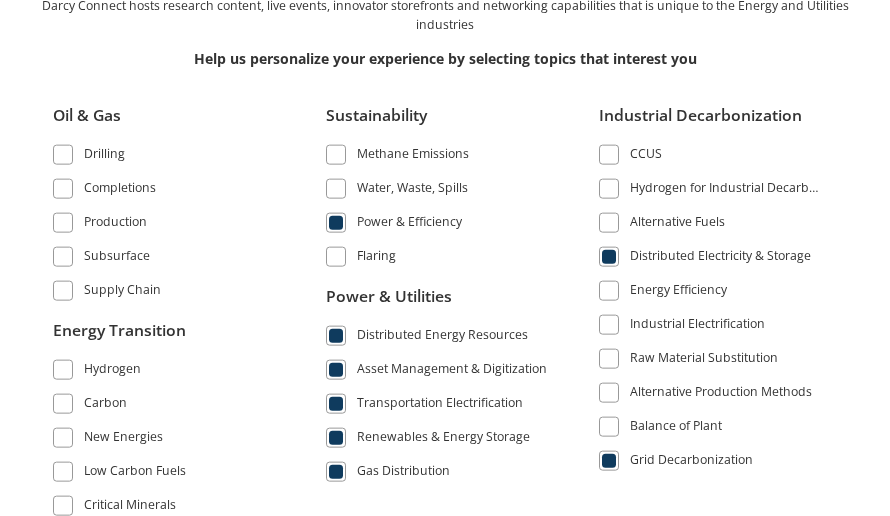 click at bounding box center (609, 291) 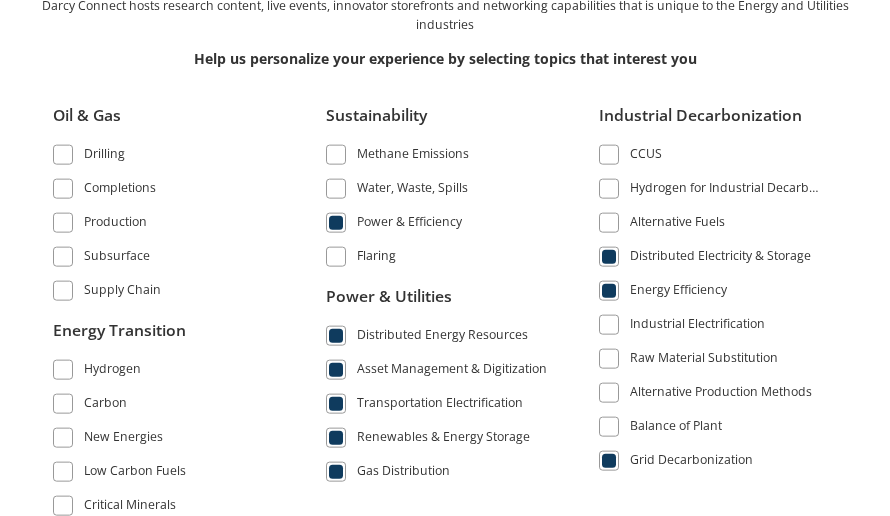 click at bounding box center [609, 325] 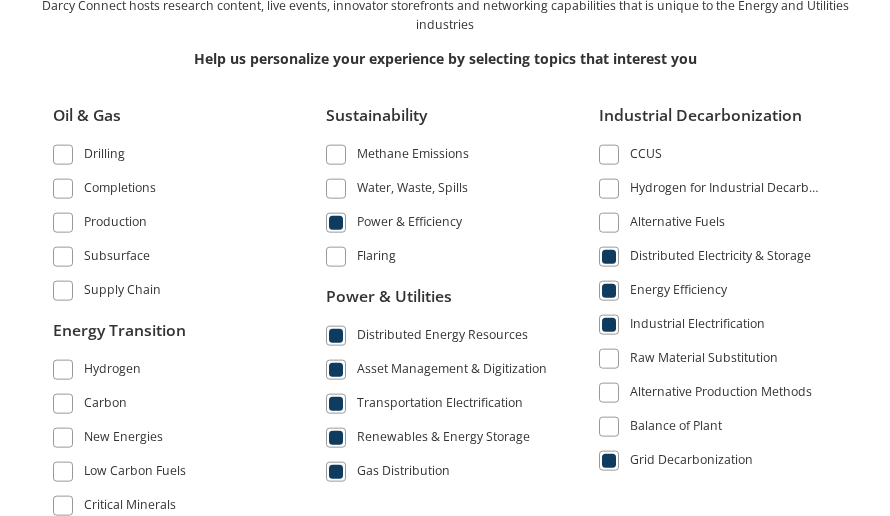 scroll, scrollTop: 232, scrollLeft: 0, axis: vertical 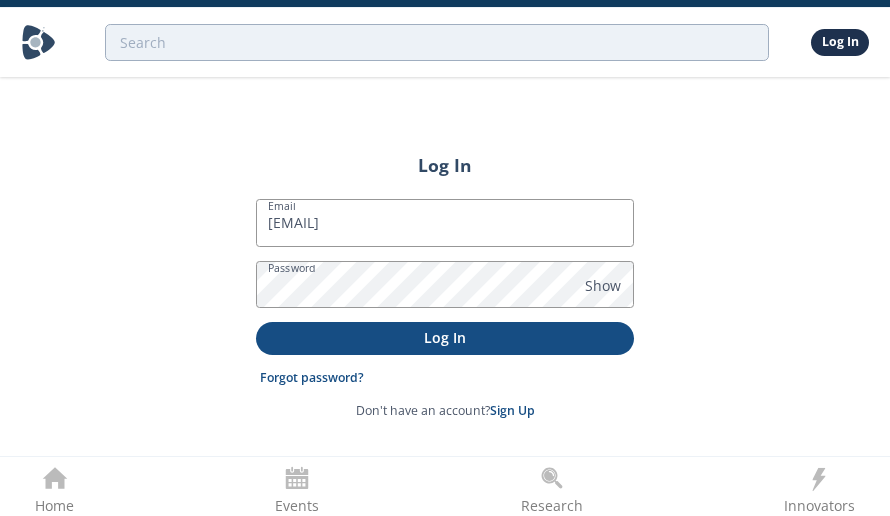 click on "Log In" at bounding box center (445, 337) 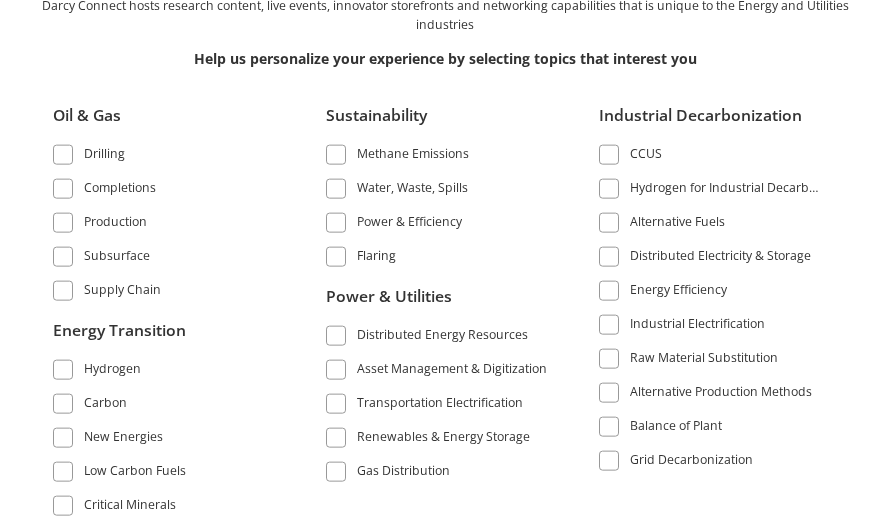 click at bounding box center (336, 223) 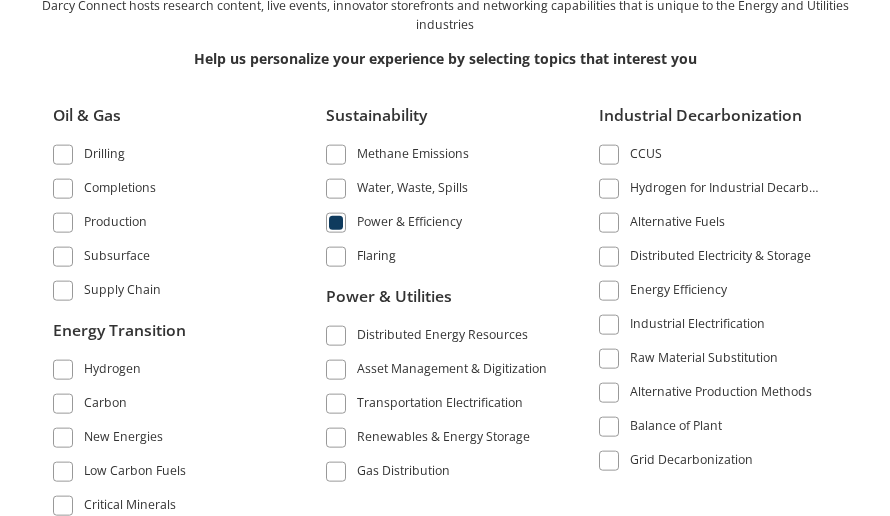 scroll, scrollTop: 28, scrollLeft: 0, axis: vertical 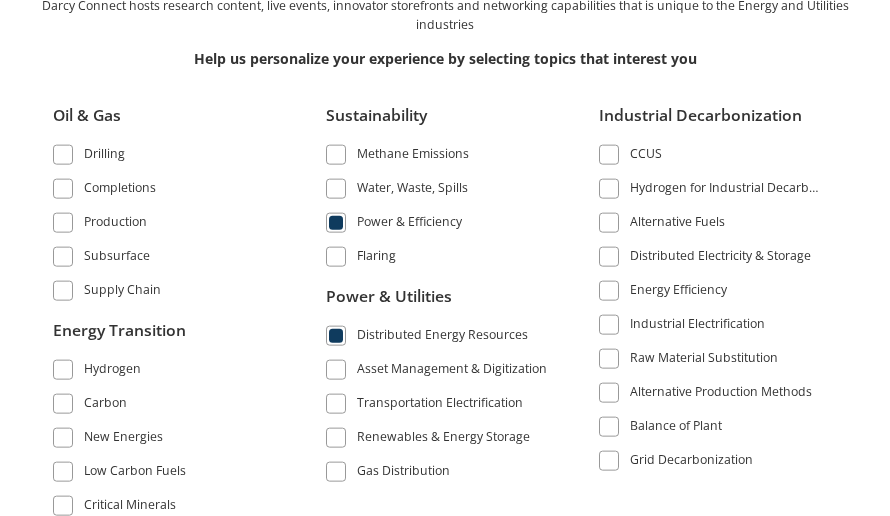 click at bounding box center (336, 369) 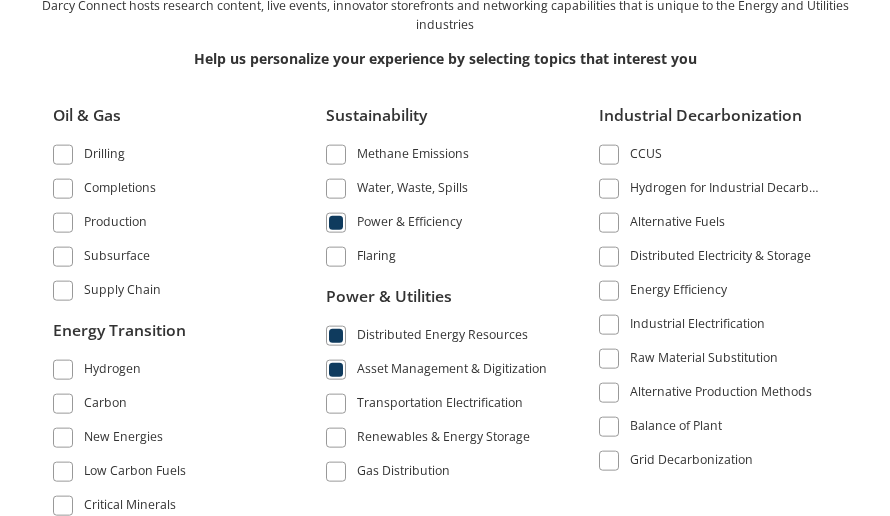 click at bounding box center (336, 403) 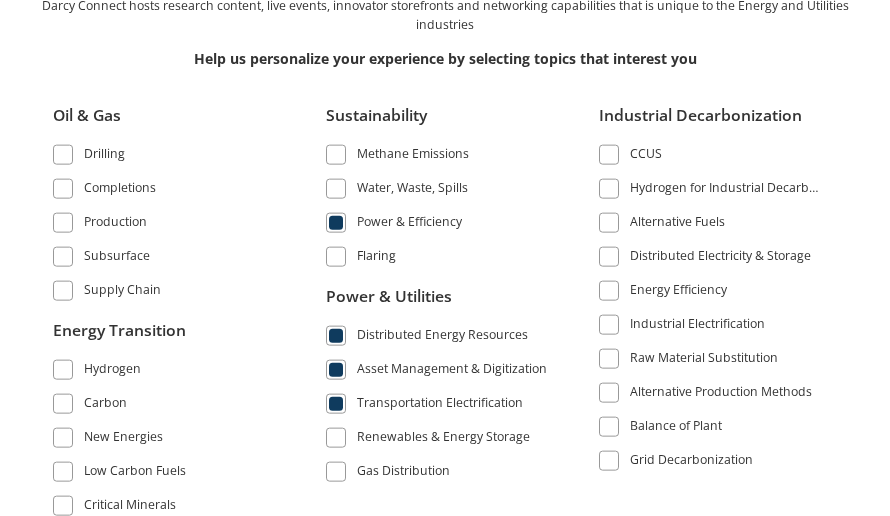 click at bounding box center (336, 437) 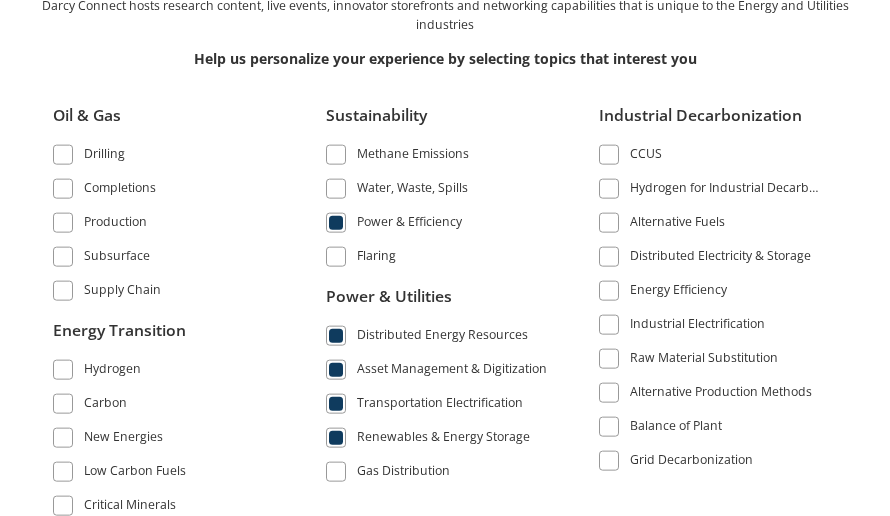 click at bounding box center [336, 471] 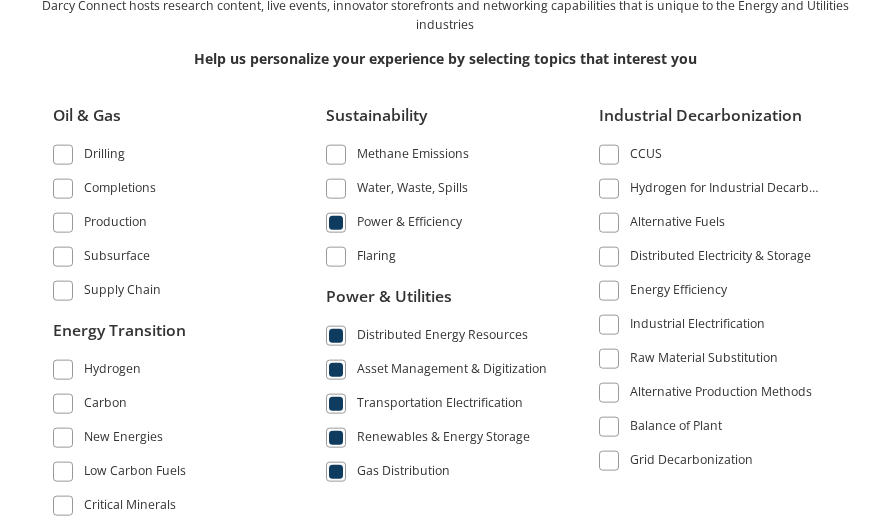 scroll, scrollTop: 80, scrollLeft: 0, axis: vertical 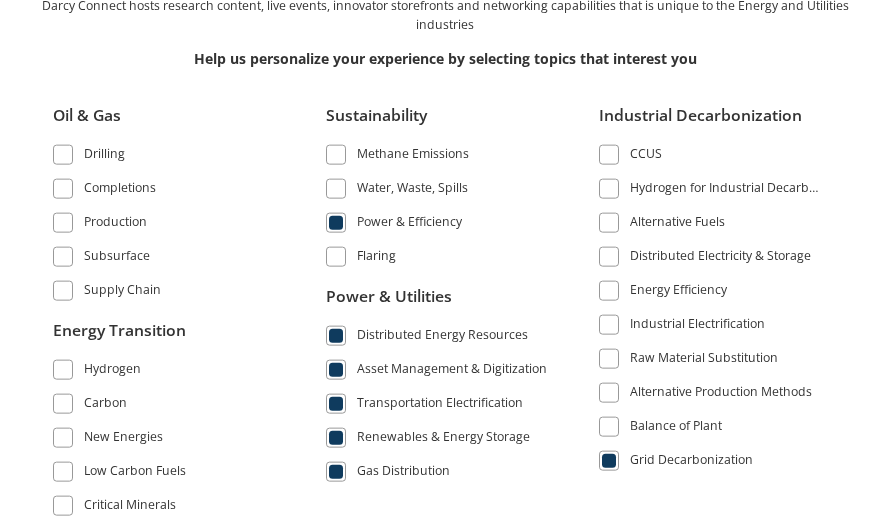 click on "Oil & Gas
Drilling
Completions
Production" at bounding box center (445, 308) 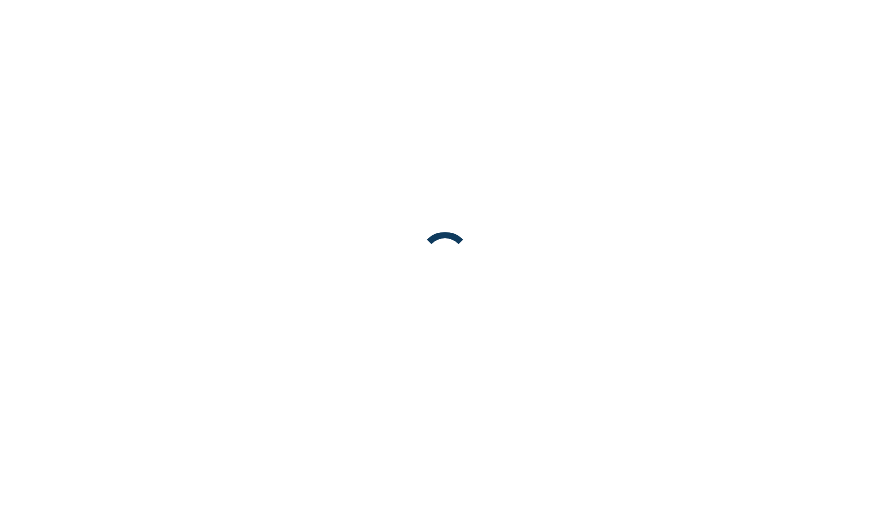 scroll, scrollTop: 0, scrollLeft: 0, axis: both 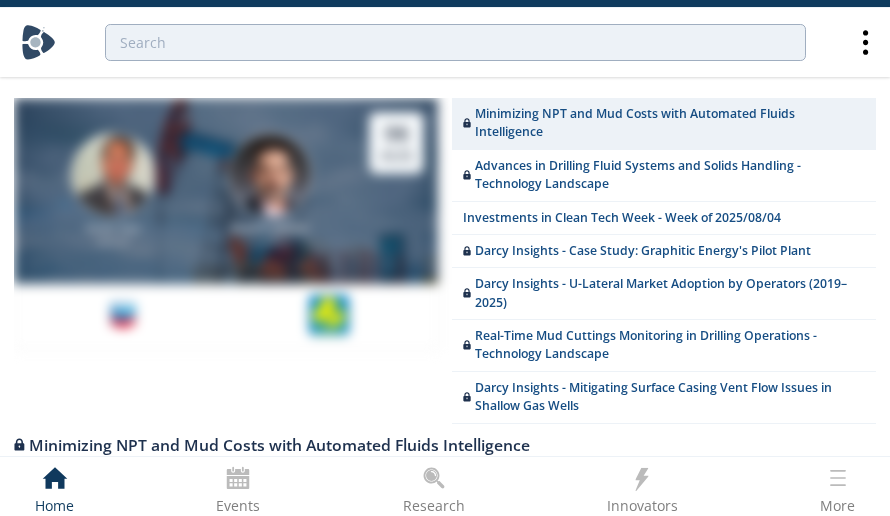 click 